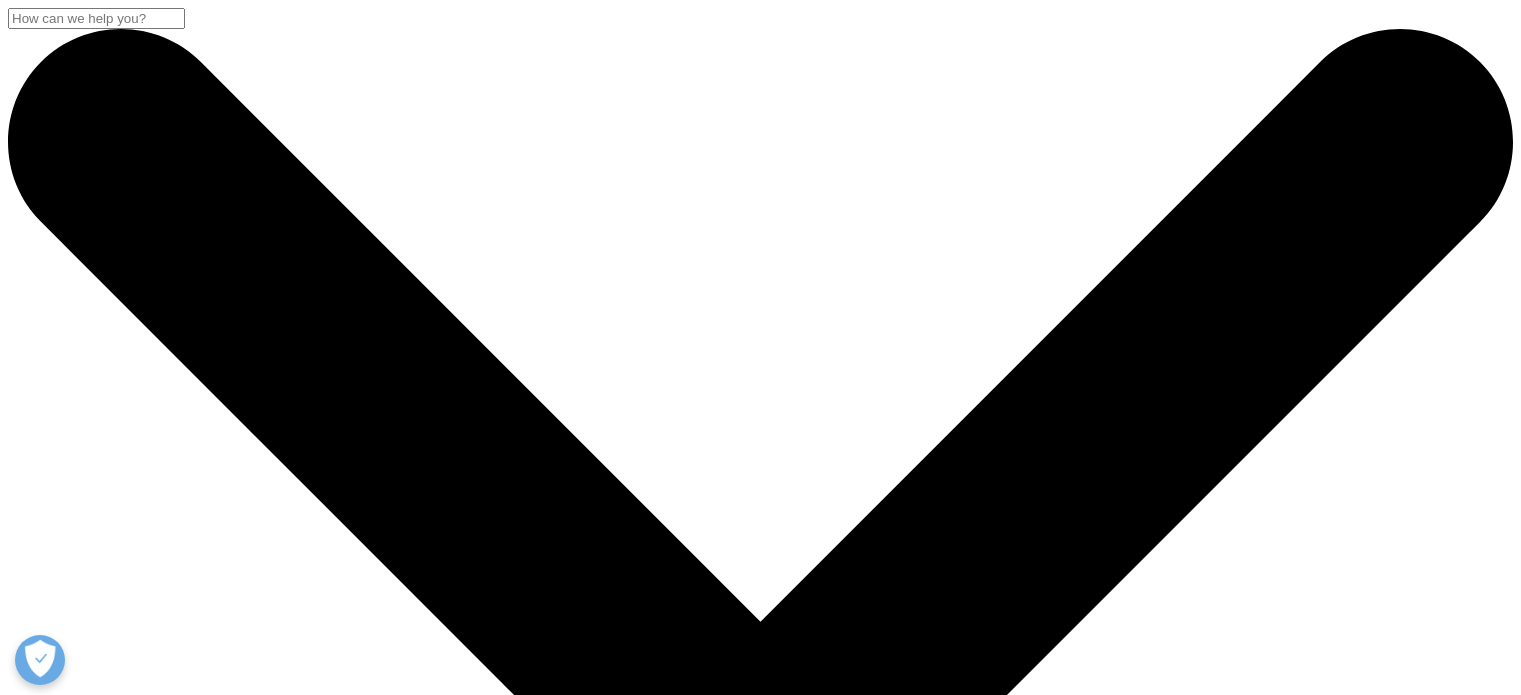 scroll, scrollTop: 700, scrollLeft: 0, axis: vertical 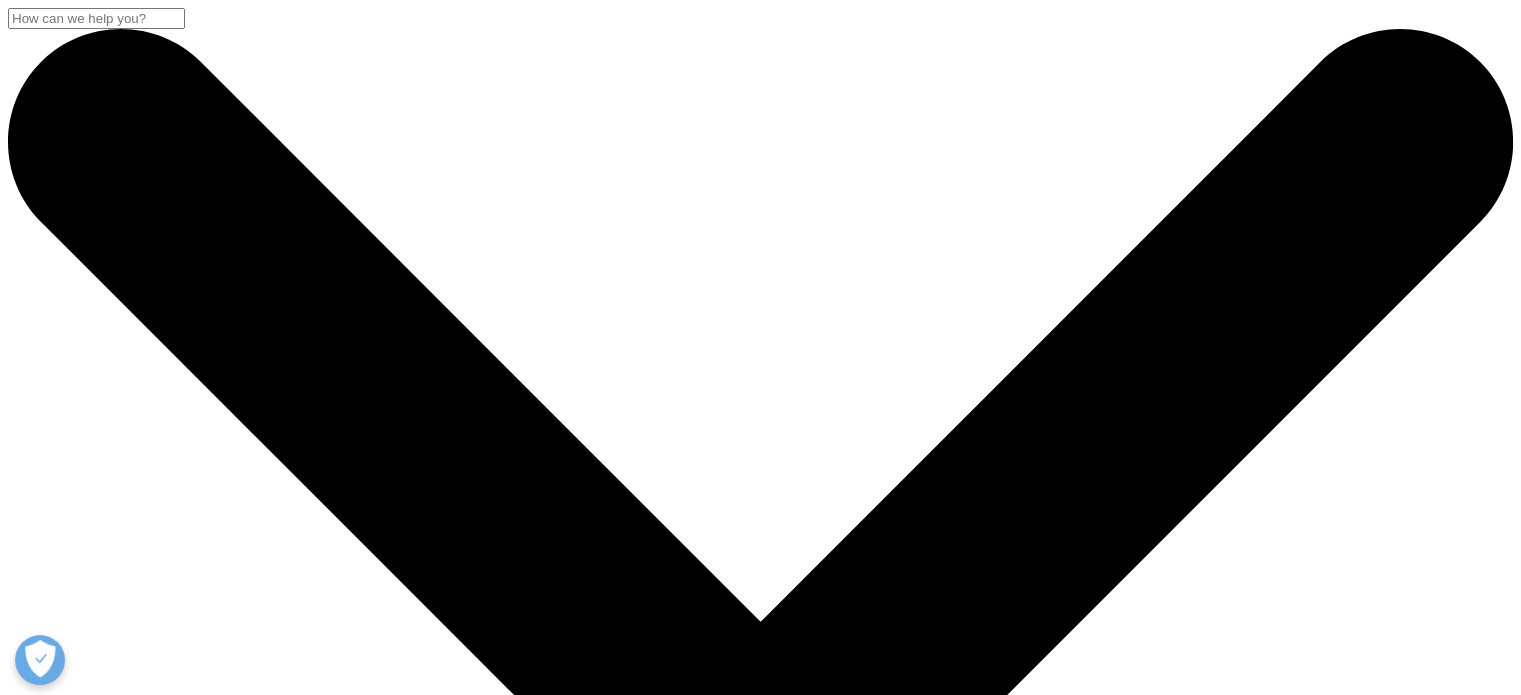click 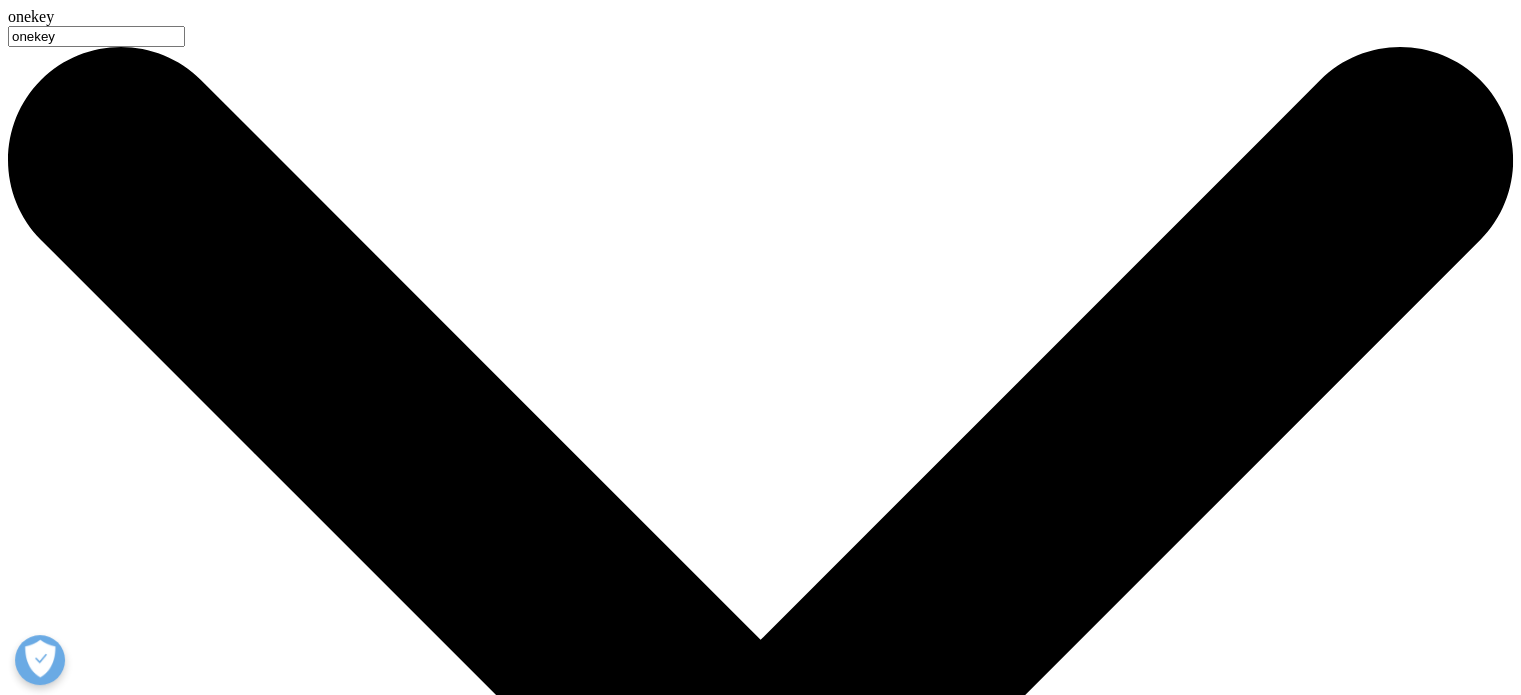 type on "onekey" 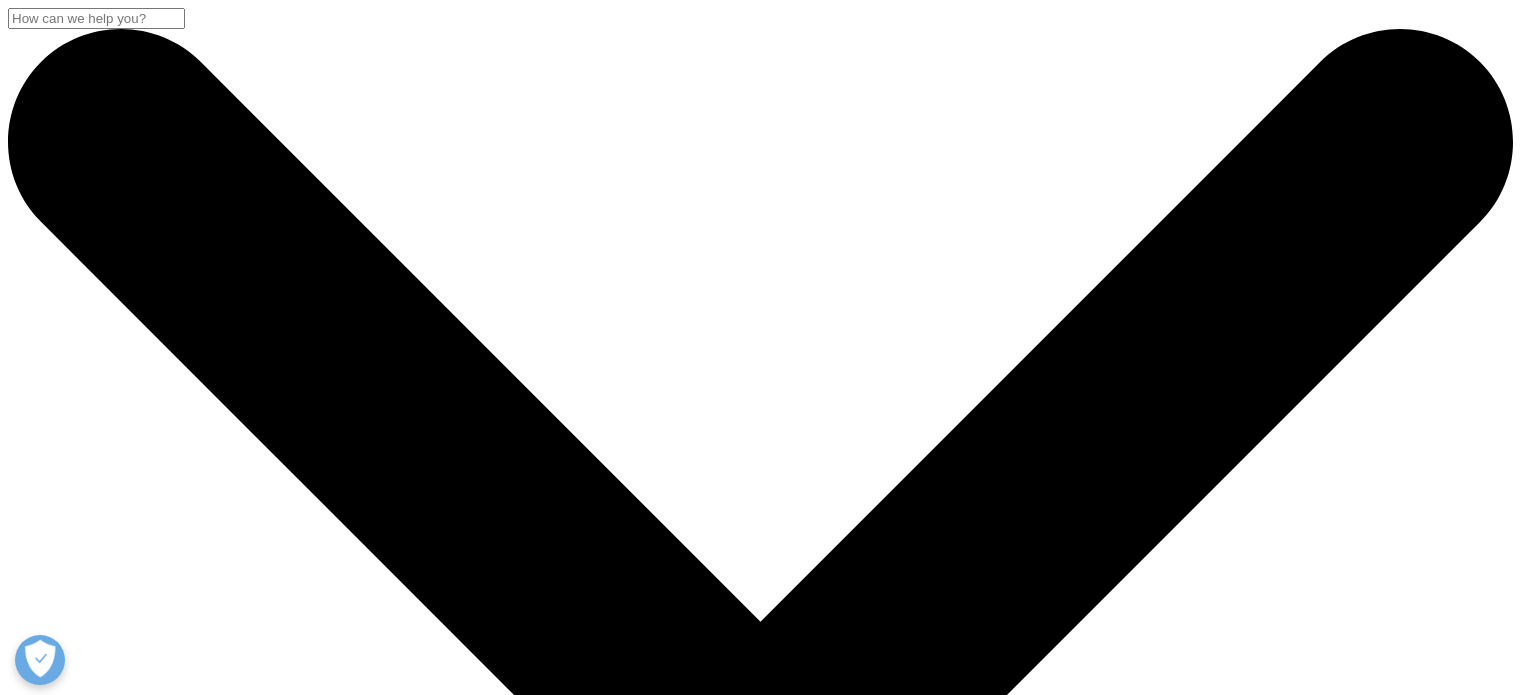 scroll, scrollTop: 0, scrollLeft: 0, axis: both 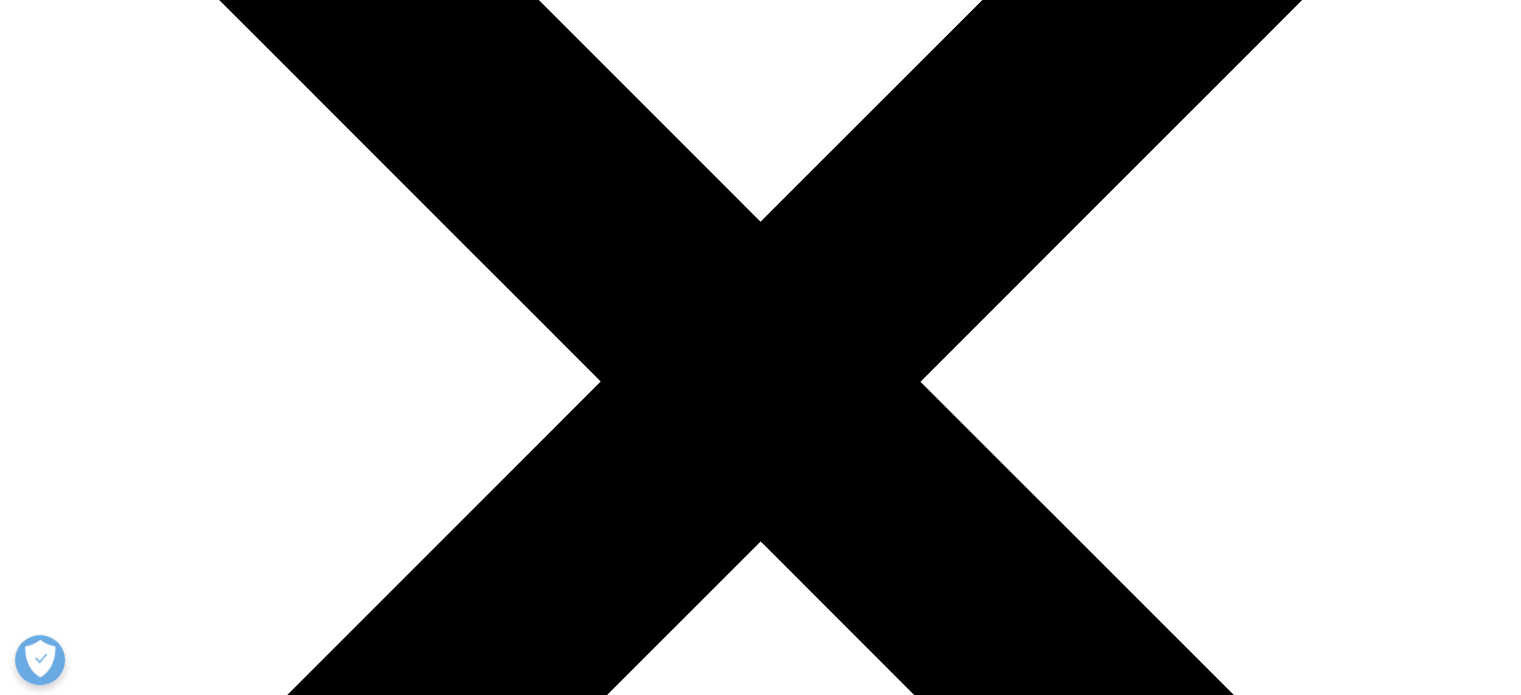 click on "OneKey" at bounding box center [79, 108608] 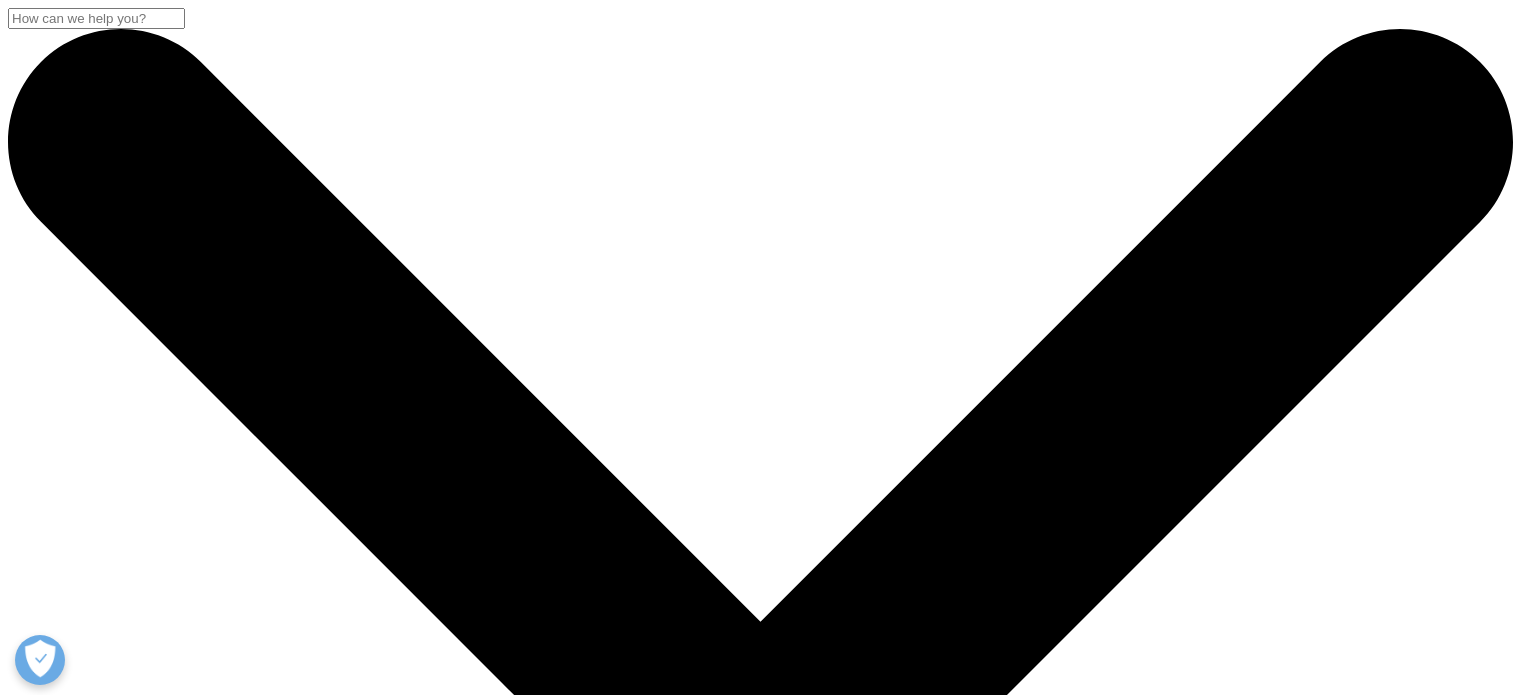 scroll, scrollTop: 300, scrollLeft: 0, axis: vertical 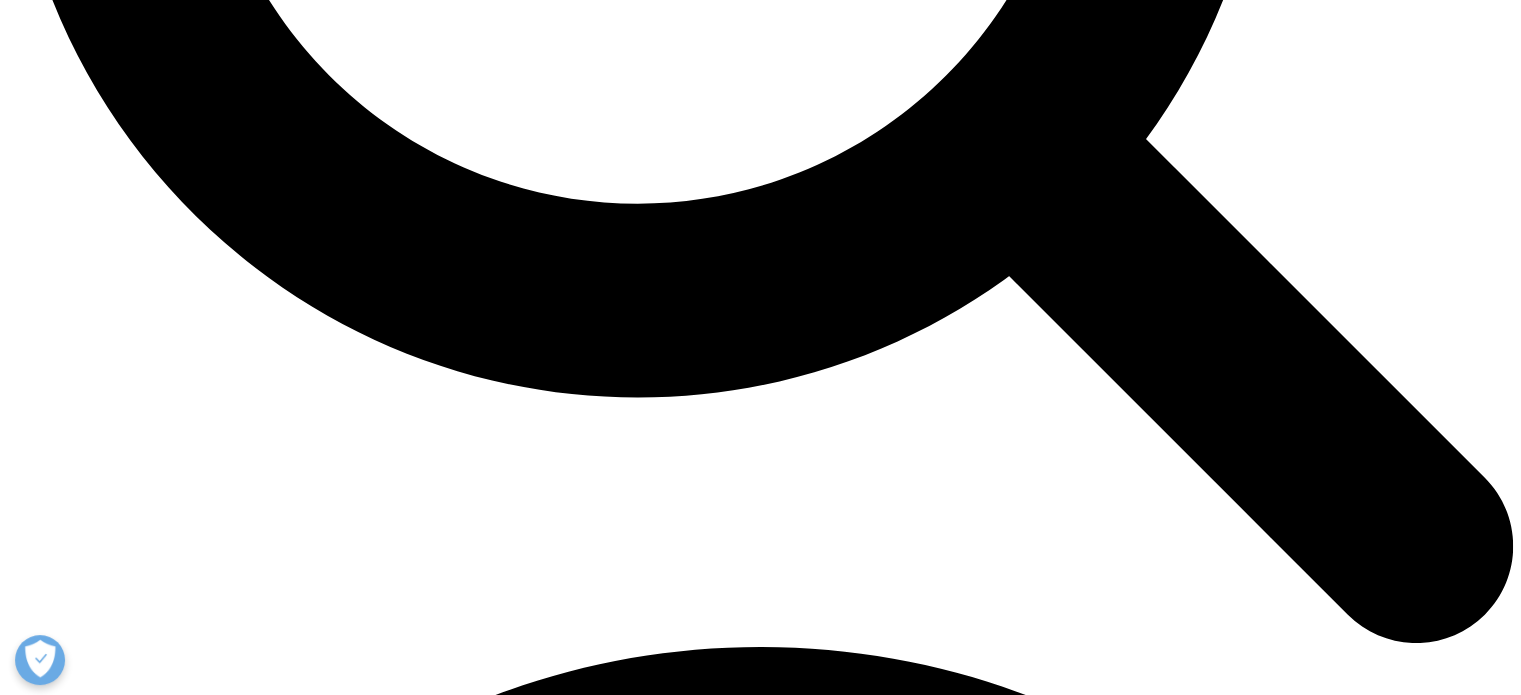 drag, startPoint x: 244, startPoint y: 431, endPoint x: 579, endPoint y: 466, distance: 336.8234 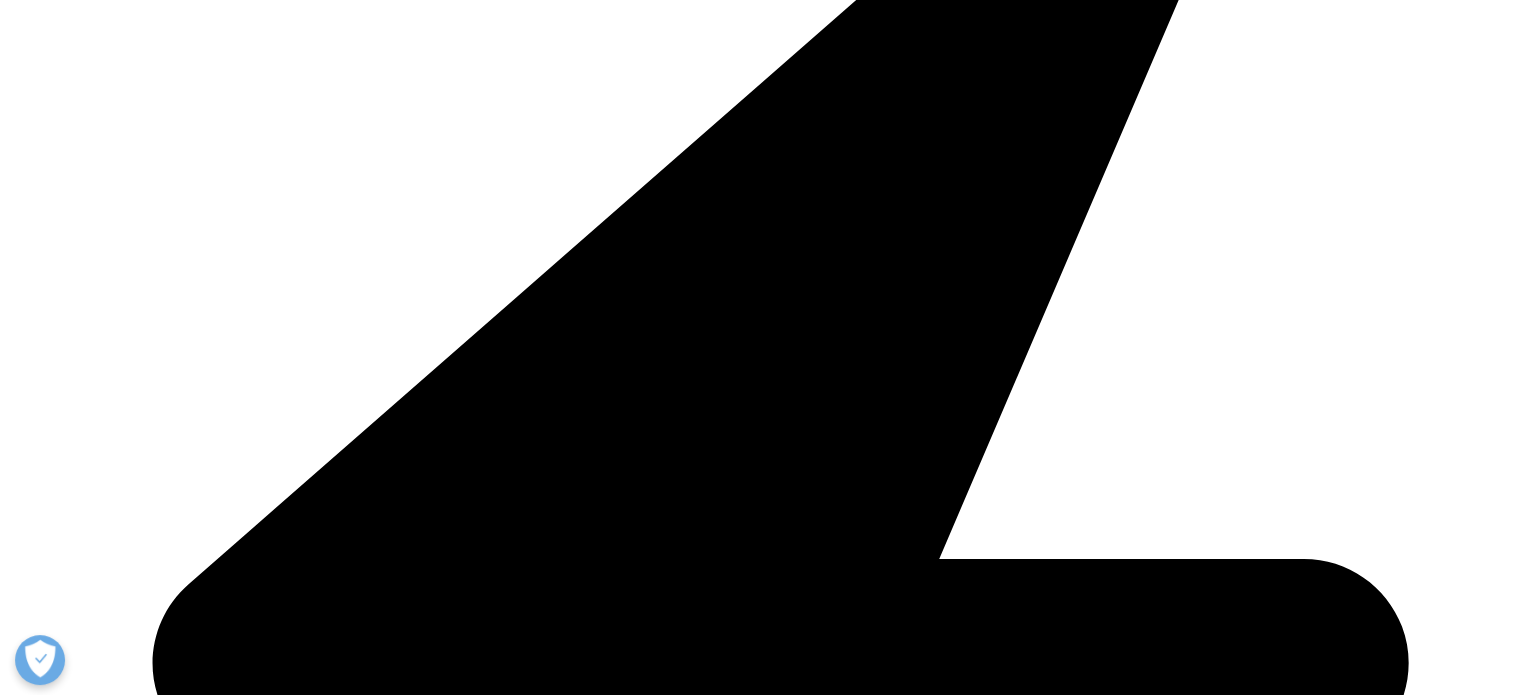 click on "OneKey is the world’s largest and most comprehensive network of real-time HCP data, providing a multidimensional view of your customers to inform compelling, adaptive engagement." at bounding box center (760, 14087) 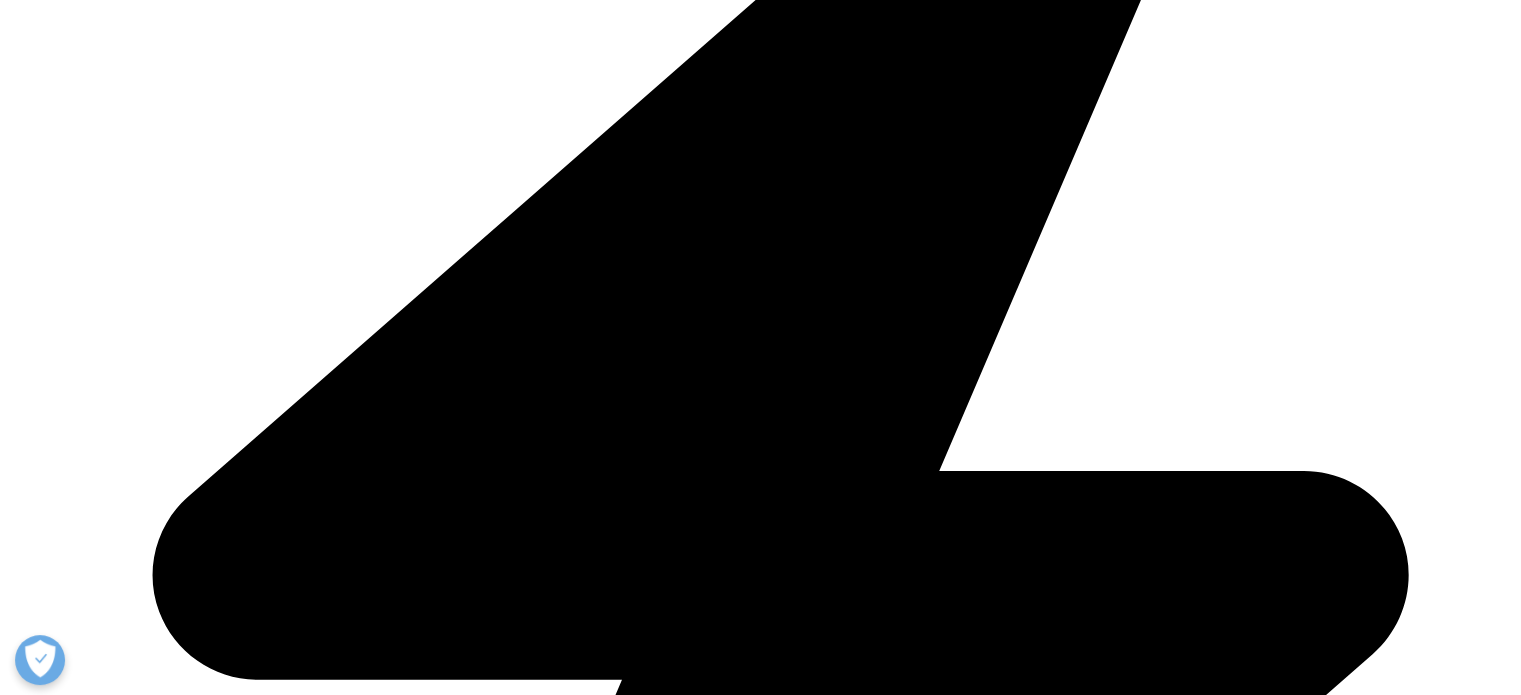 scroll, scrollTop: 2500, scrollLeft: 0, axis: vertical 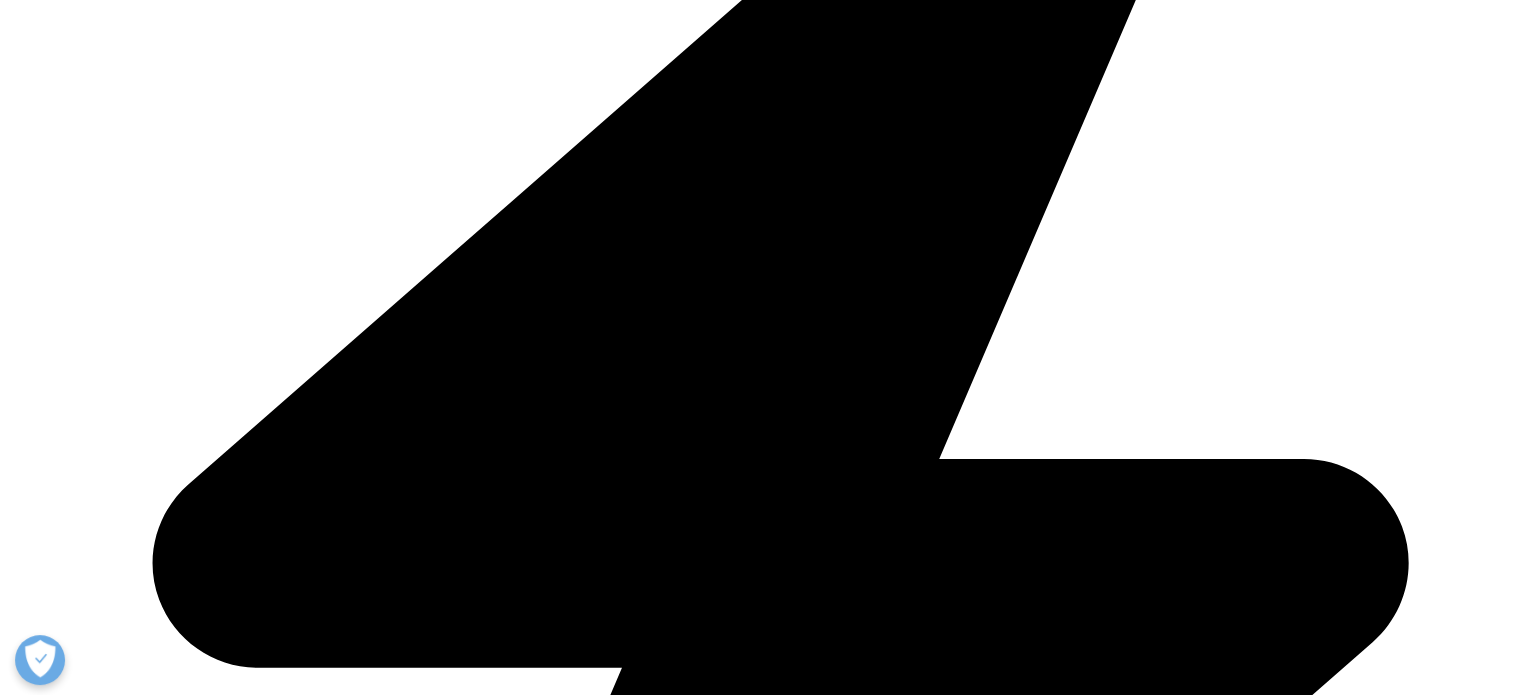 click on "Learn more" at bounding box center (45, 14010) 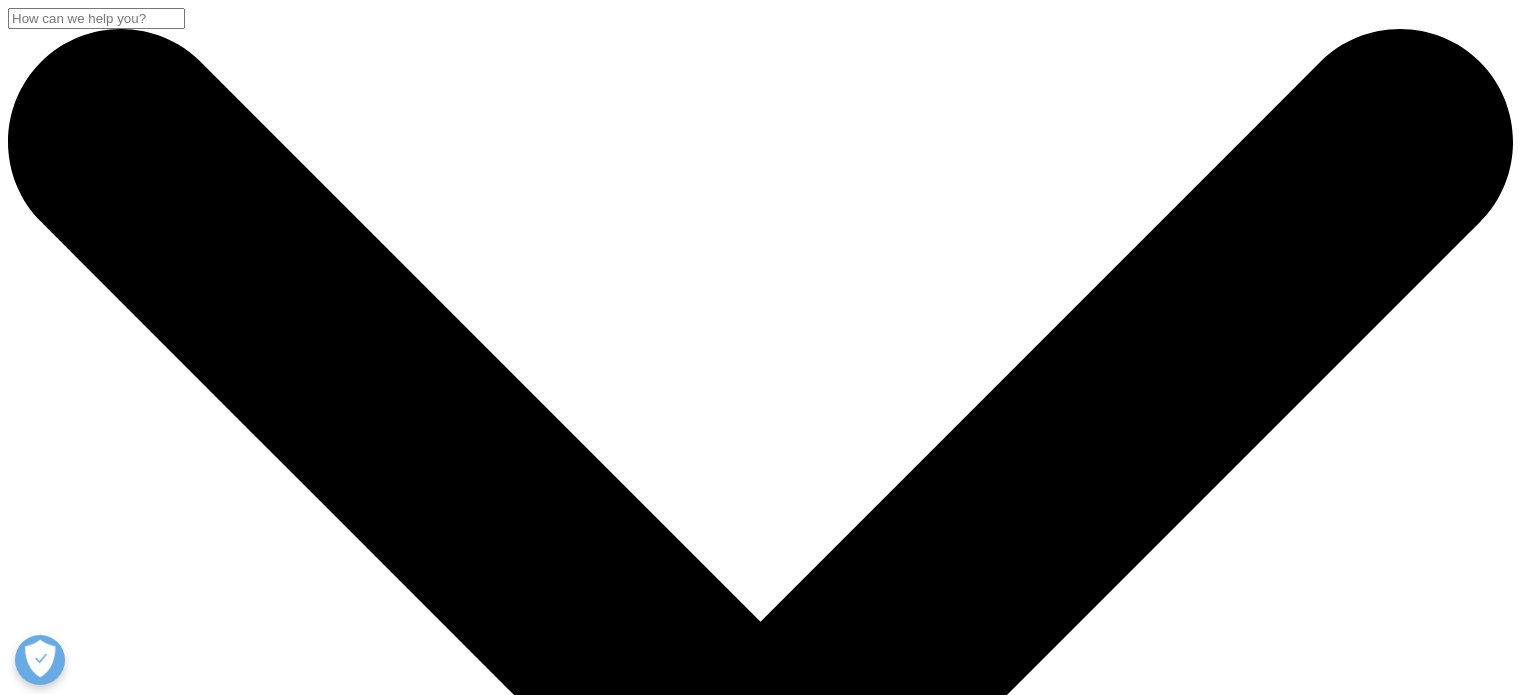 scroll, scrollTop: 0, scrollLeft: 0, axis: both 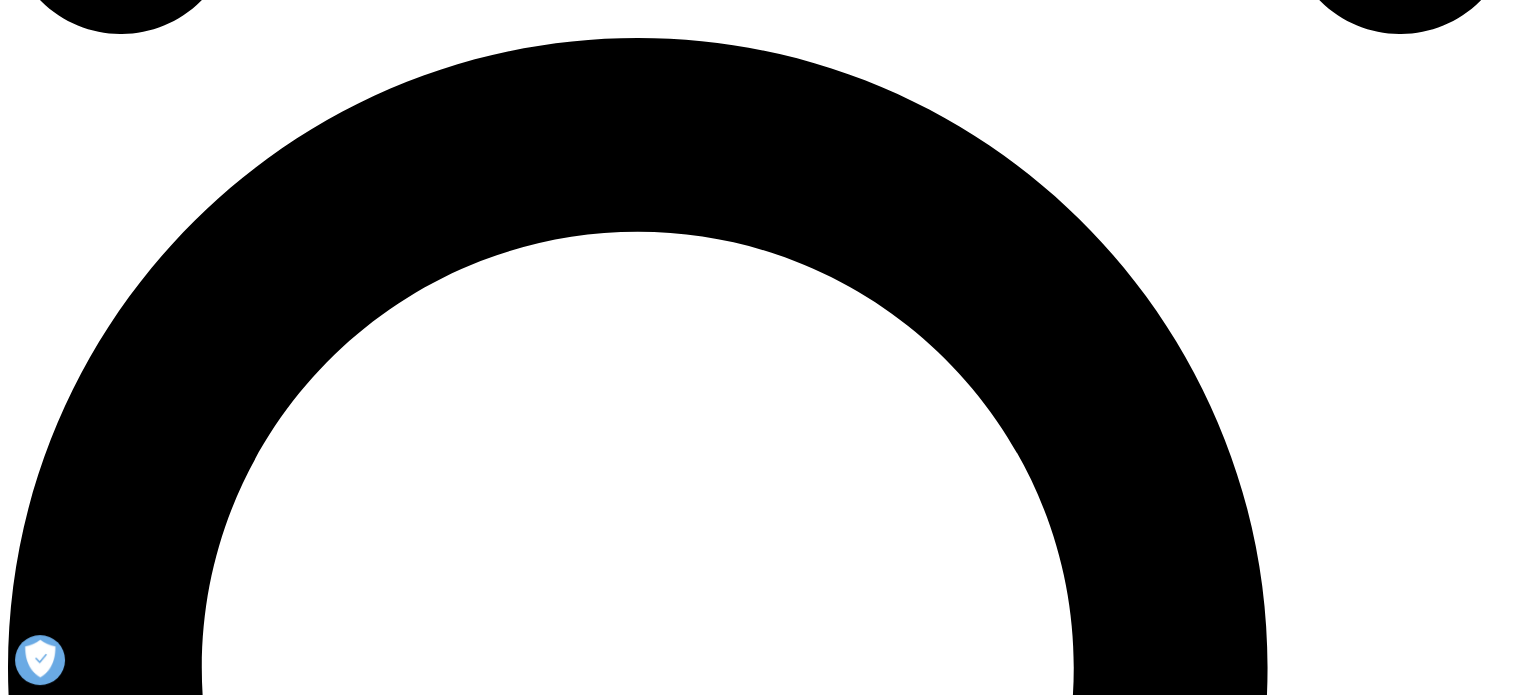 click on "VOLUME OF DATA" at bounding box center (74, 23393) 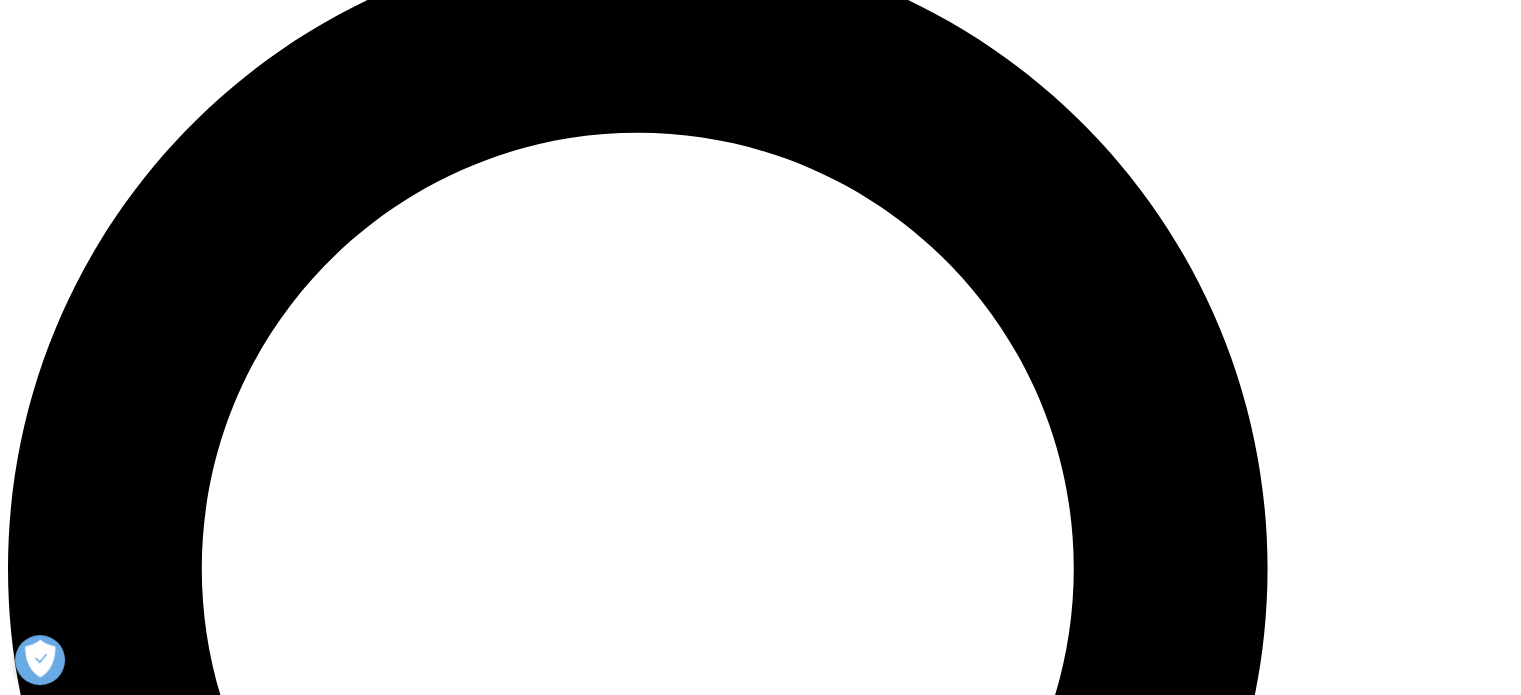 scroll, scrollTop: 1600, scrollLeft: 0, axis: vertical 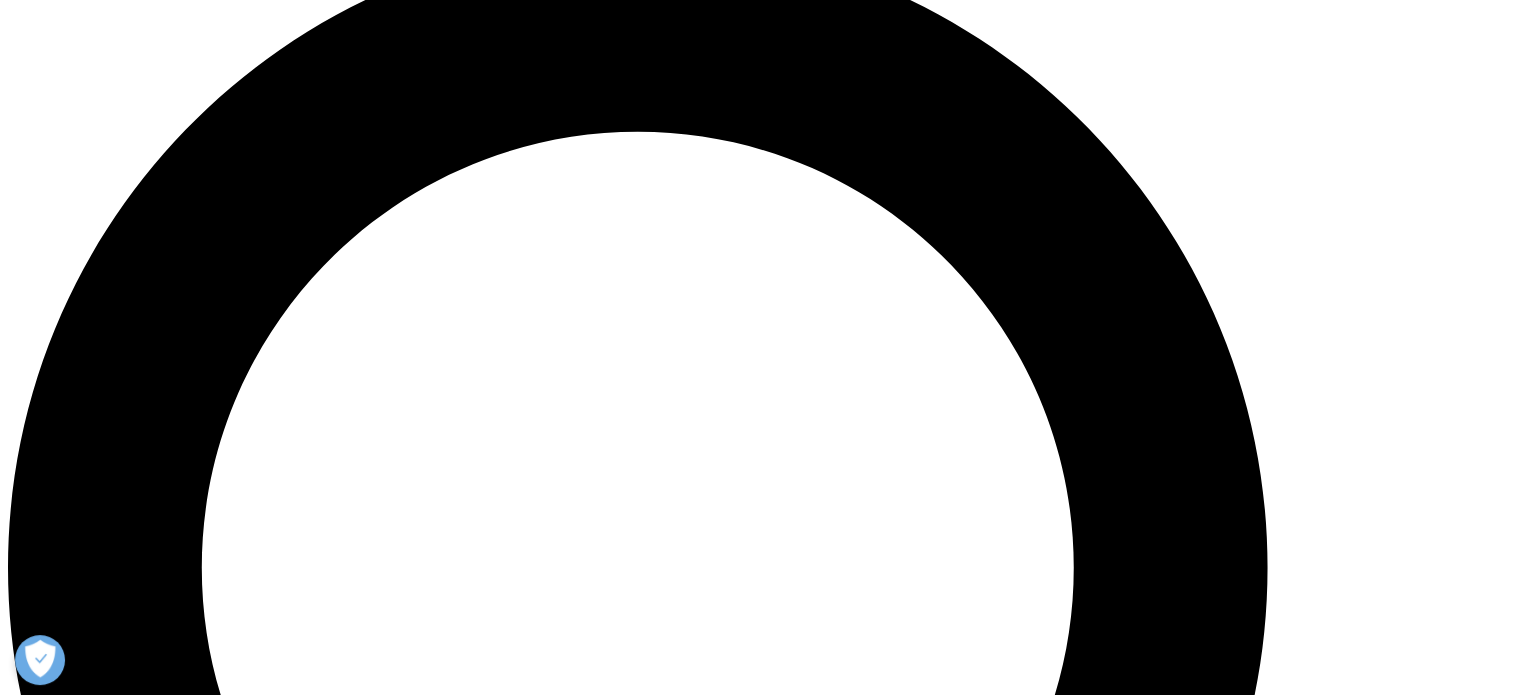 click on "QUALITY CONTROL" at bounding box center [79, 24804] 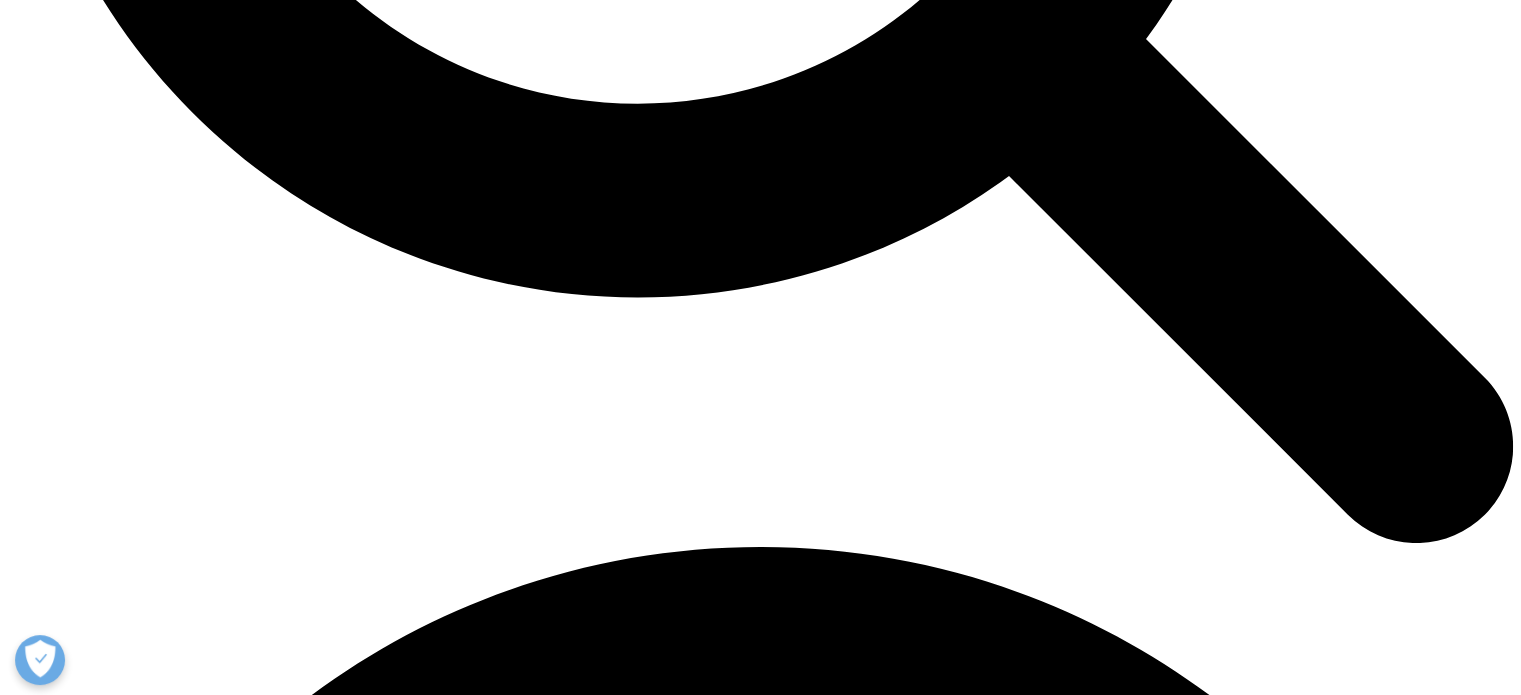 scroll, scrollTop: 0, scrollLeft: 0, axis: both 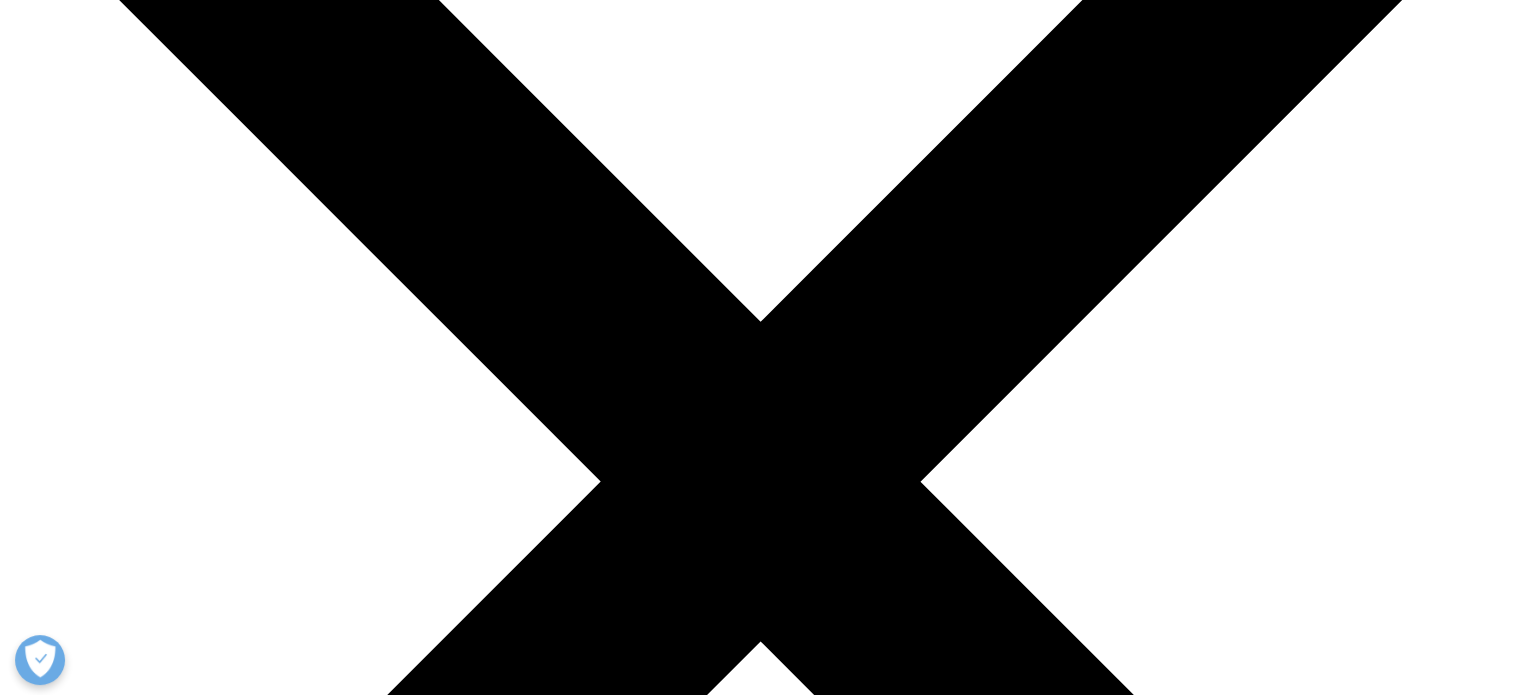 click on "OneKey" at bounding box center (34, 111069) 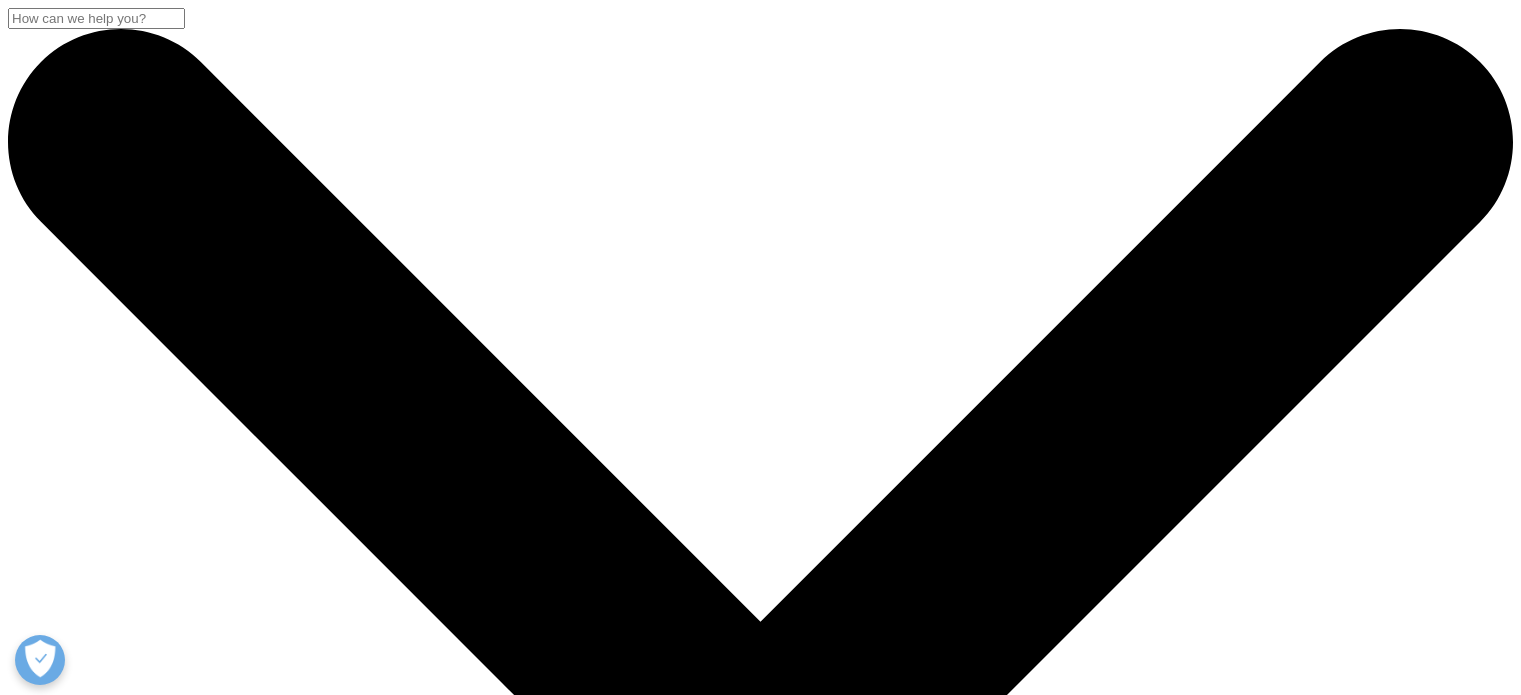 scroll, scrollTop: 0, scrollLeft: 0, axis: both 